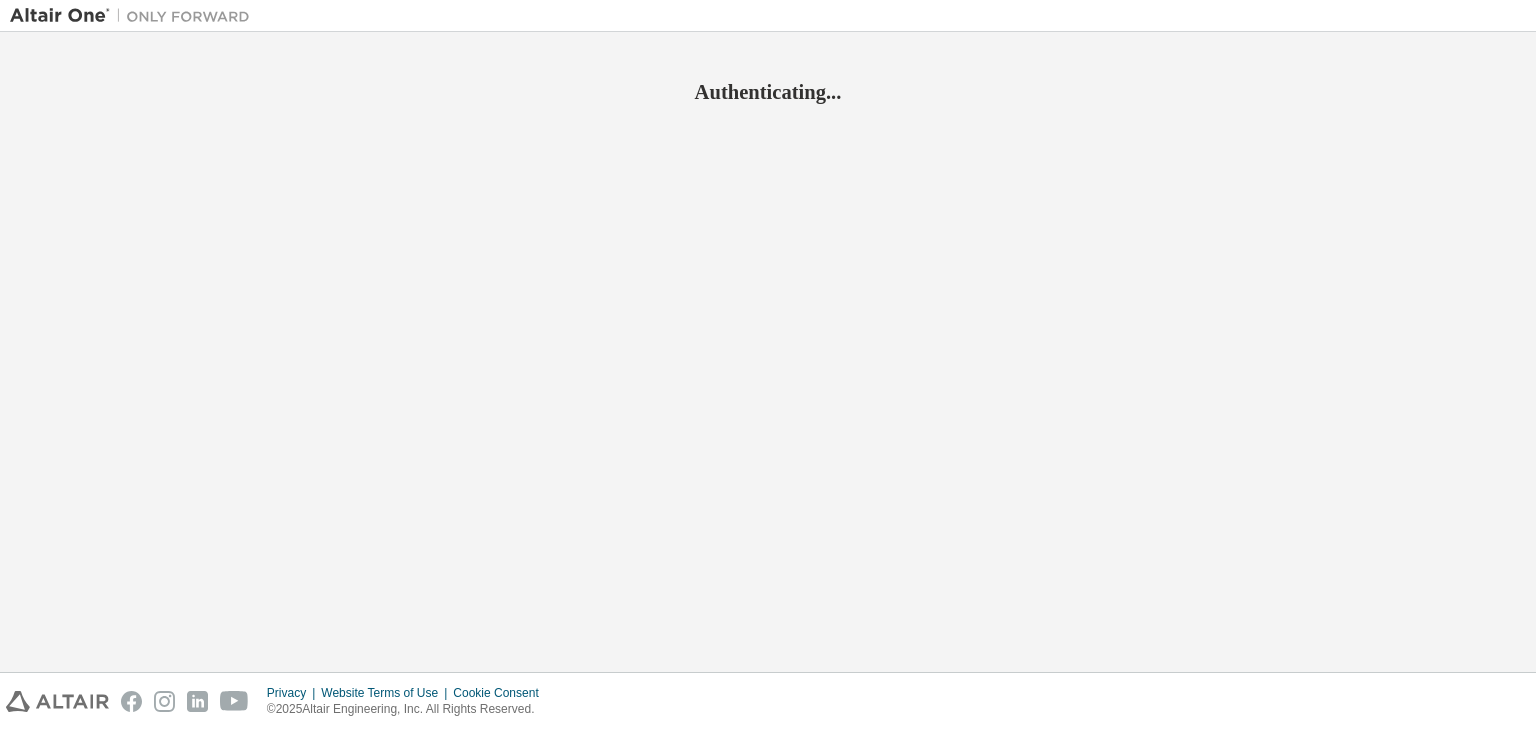 scroll, scrollTop: 0, scrollLeft: 0, axis: both 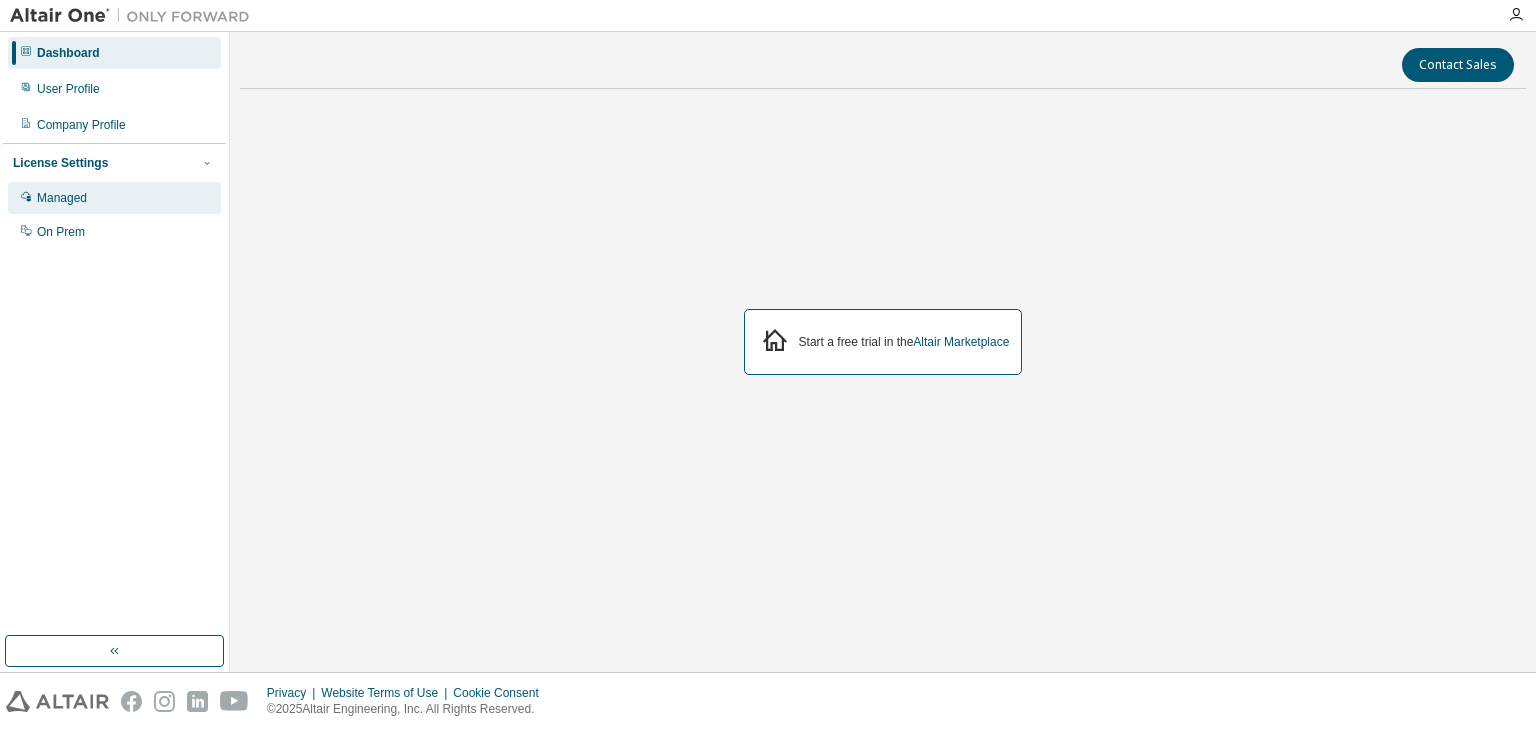 click on "Managed" at bounding box center [114, 198] 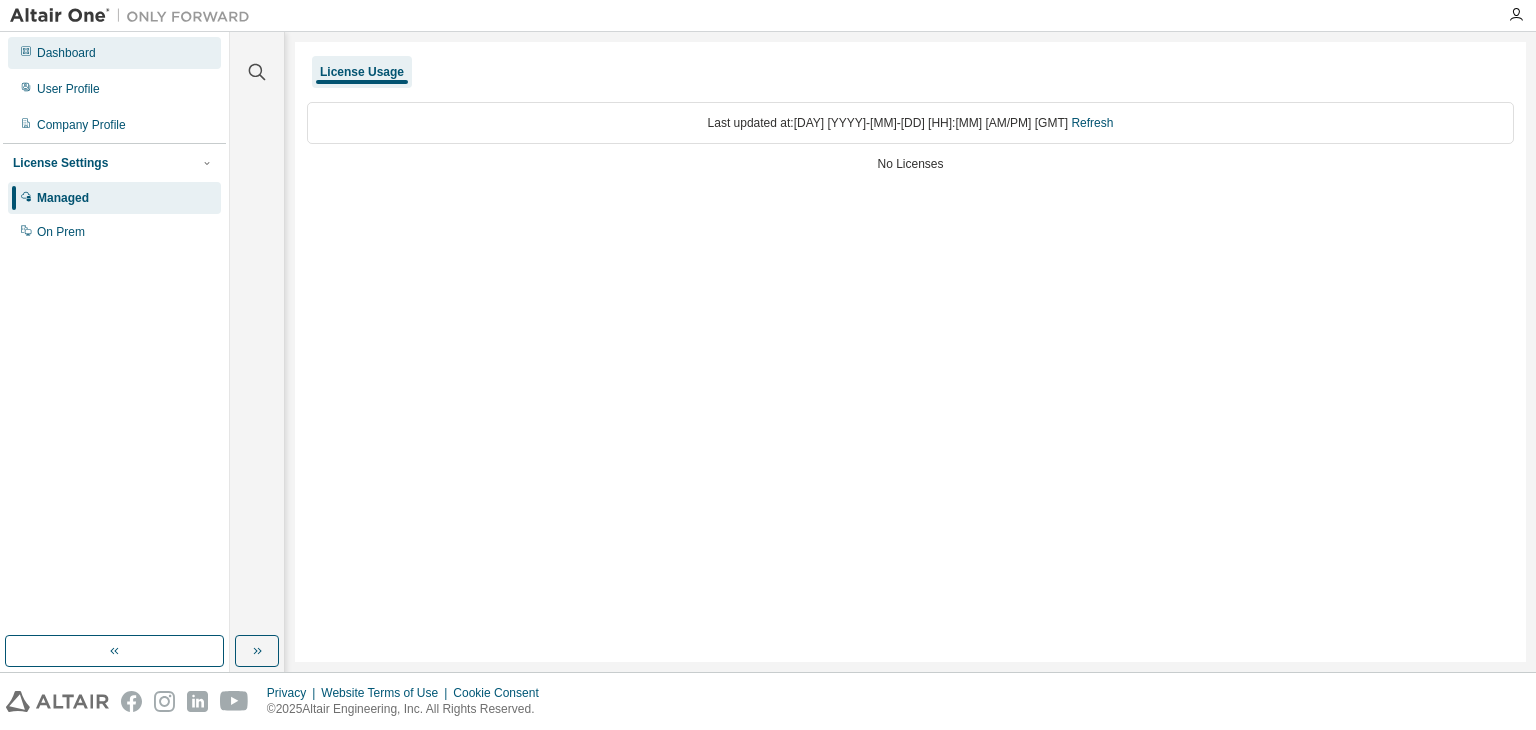 click on "Dashboard" at bounding box center [114, 53] 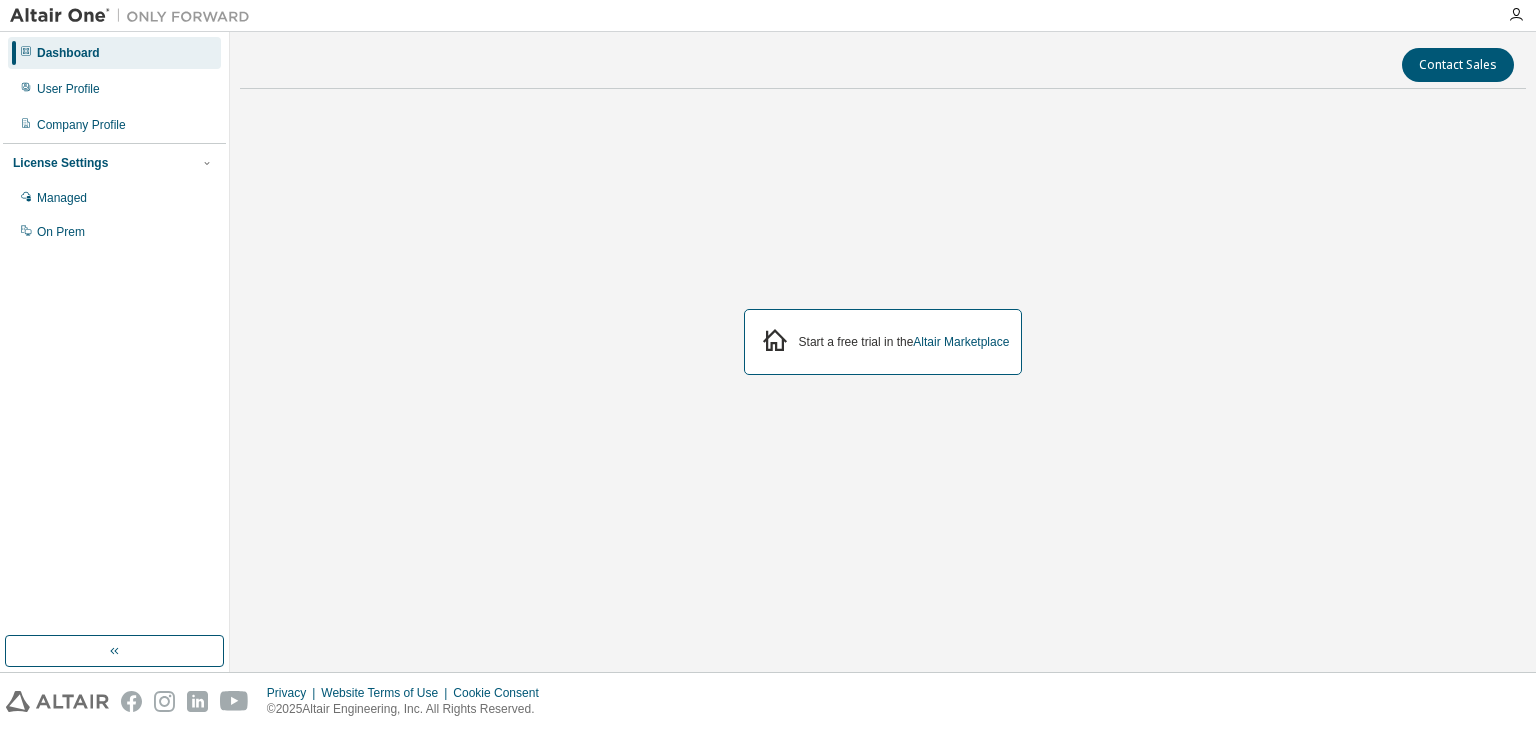 click on "Start a free trial in the  Altair Marketplace" at bounding box center (904, 342) 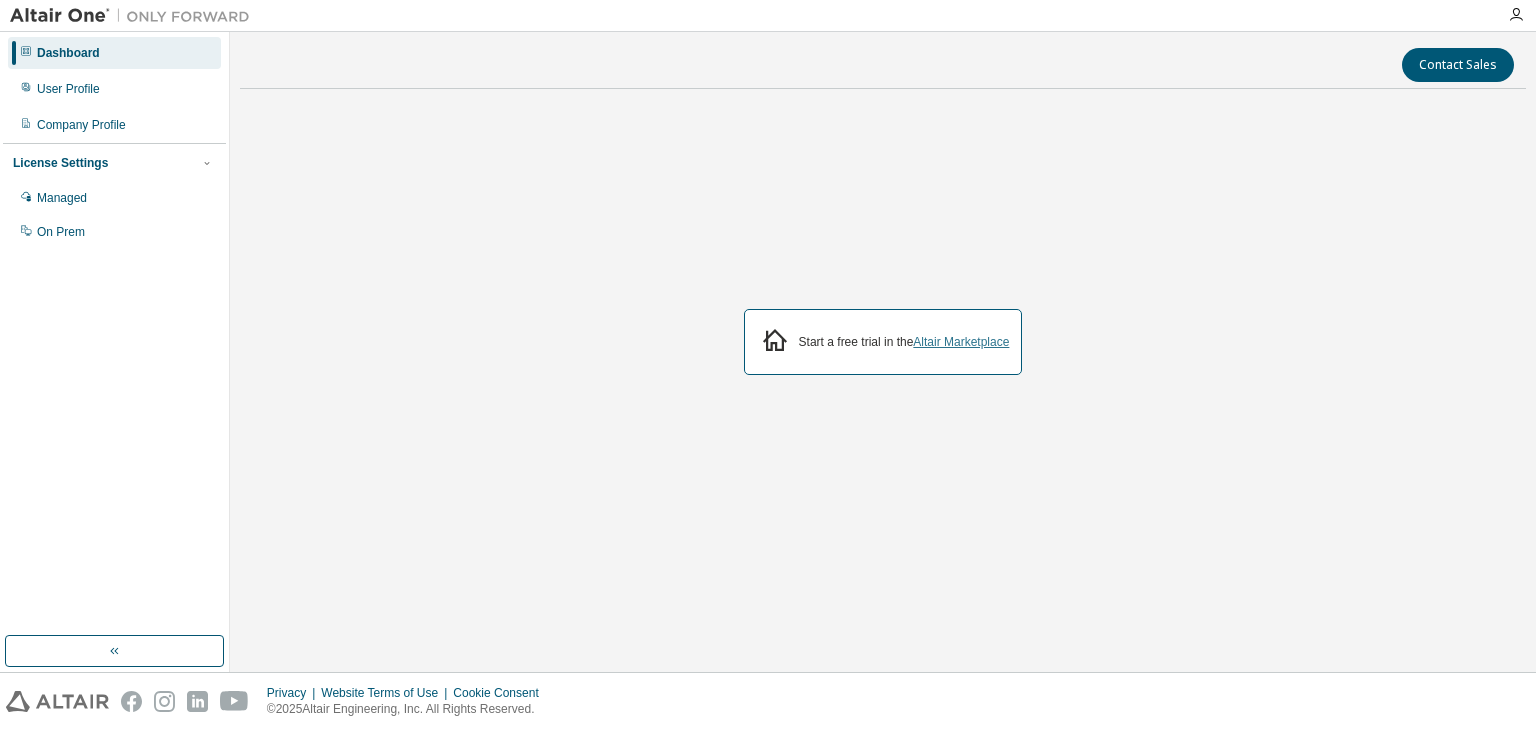 click on "Altair Marketplace" at bounding box center (961, 342) 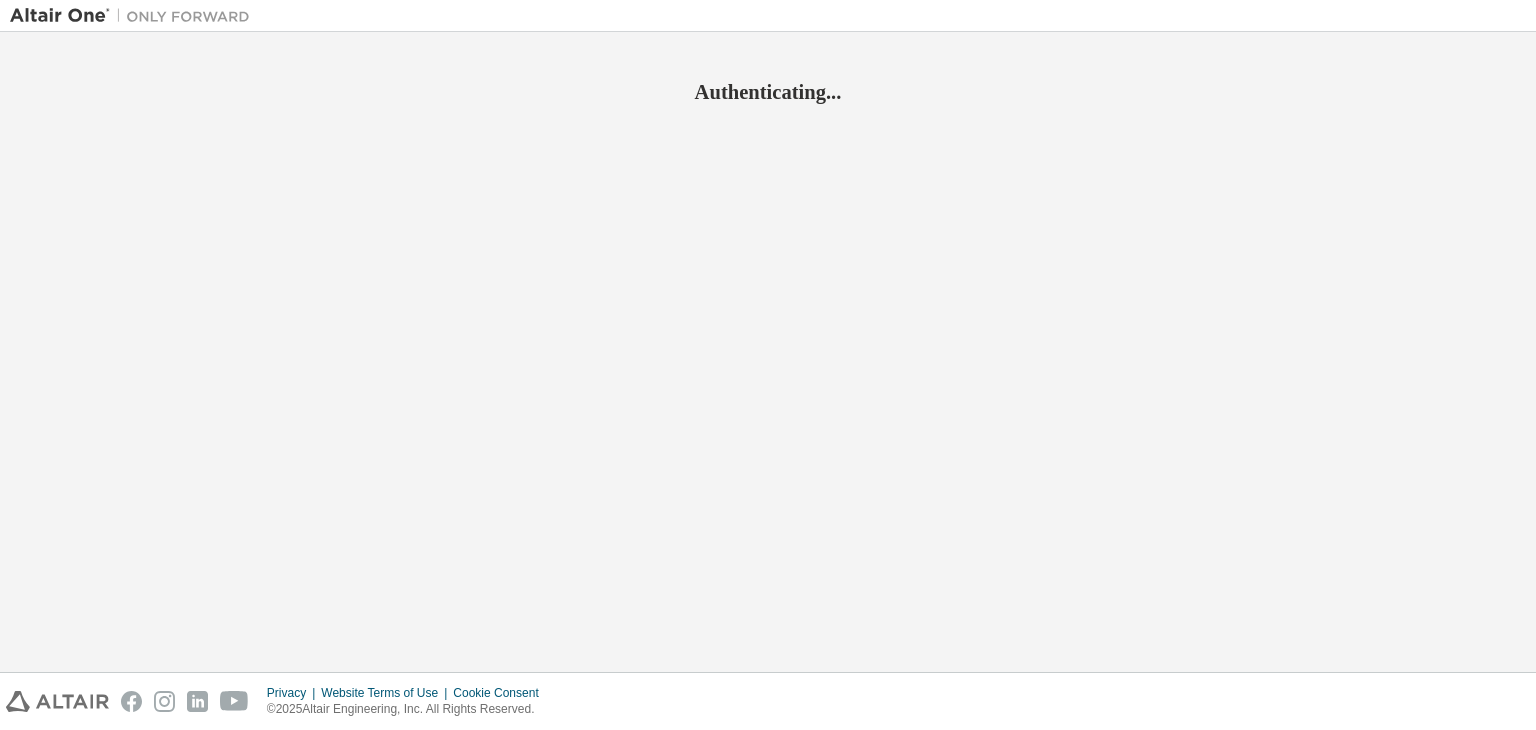 scroll, scrollTop: 0, scrollLeft: 0, axis: both 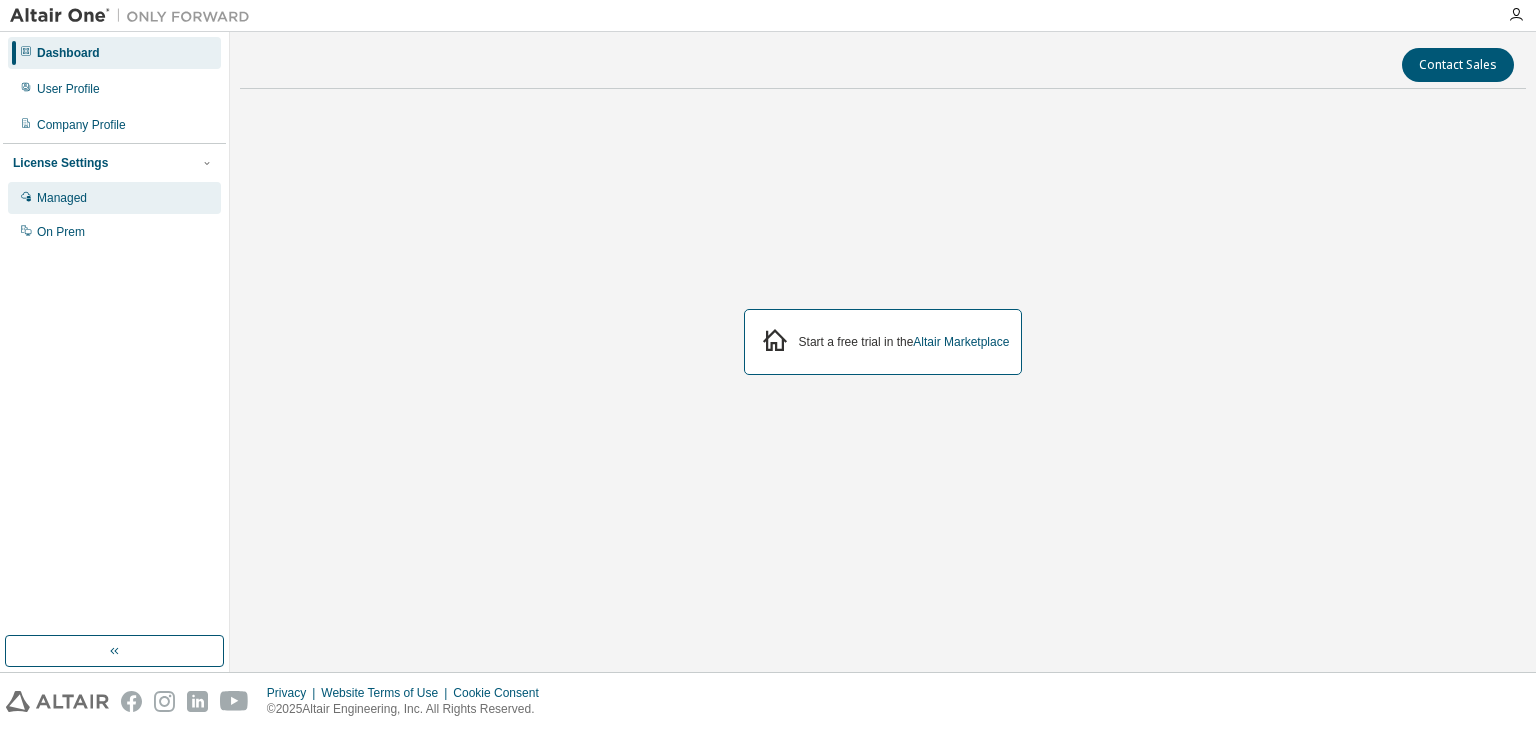 click on "Managed" at bounding box center [62, 198] 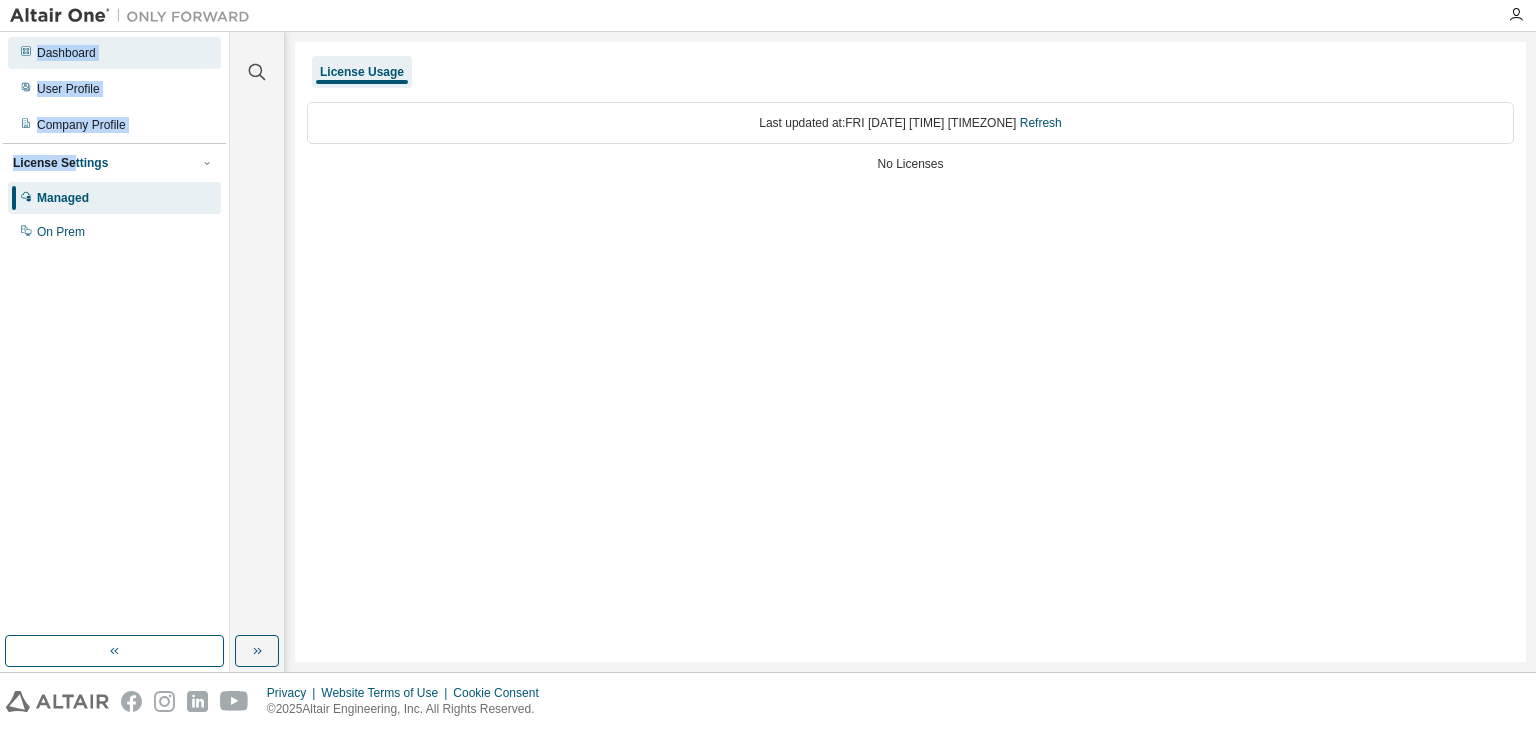 drag, startPoint x: 68, startPoint y: 157, endPoint x: 36, endPoint y: 60, distance: 102.14206 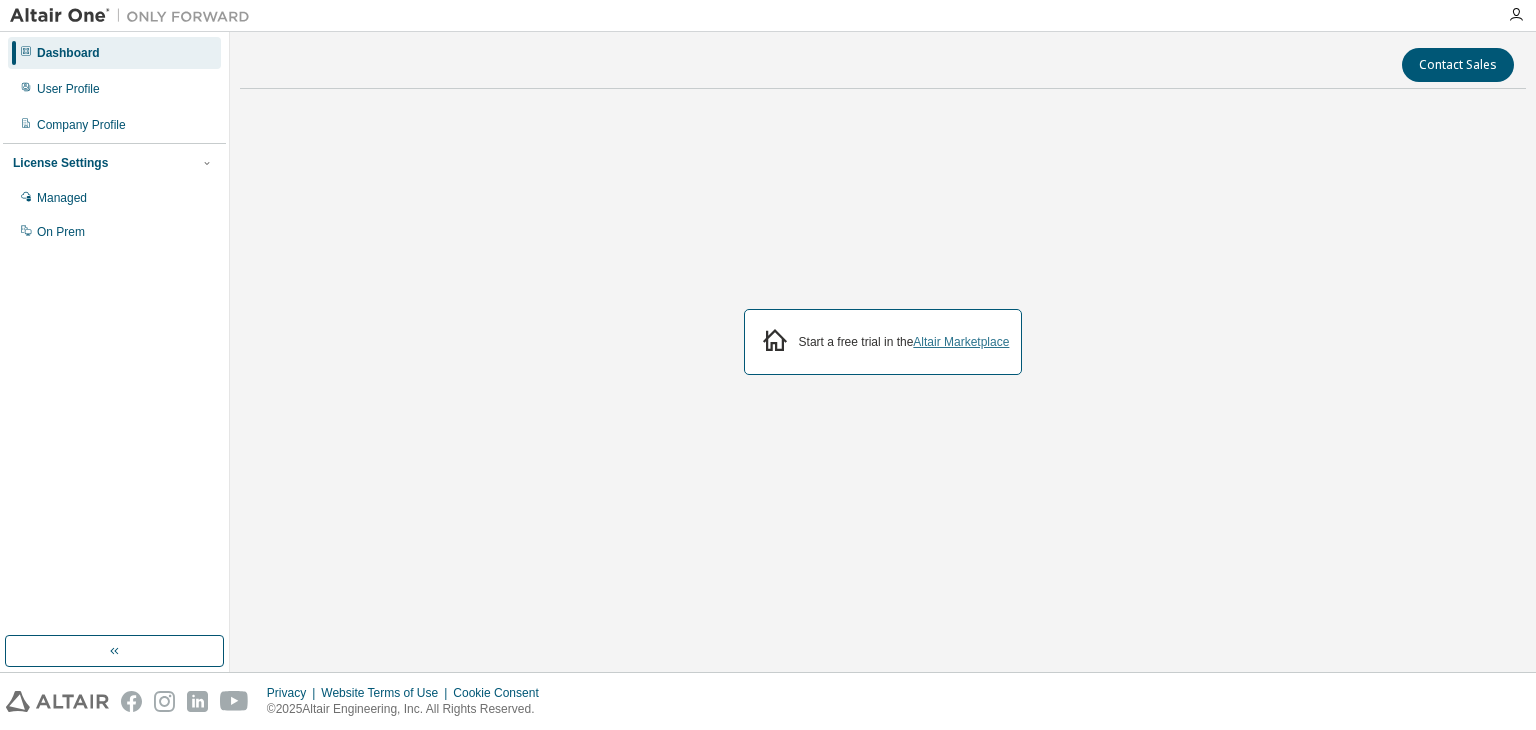 click on "Altair Marketplace" at bounding box center (961, 342) 